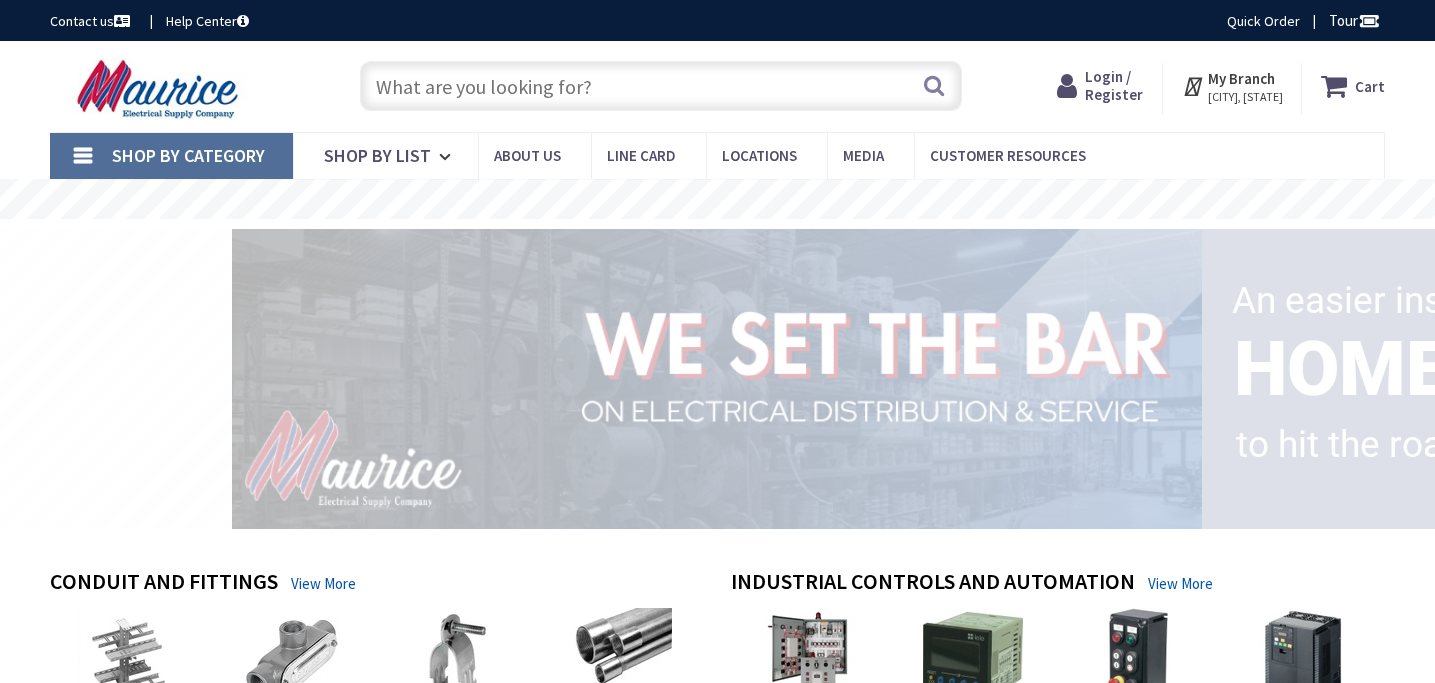 scroll, scrollTop: 0, scrollLeft: 0, axis: both 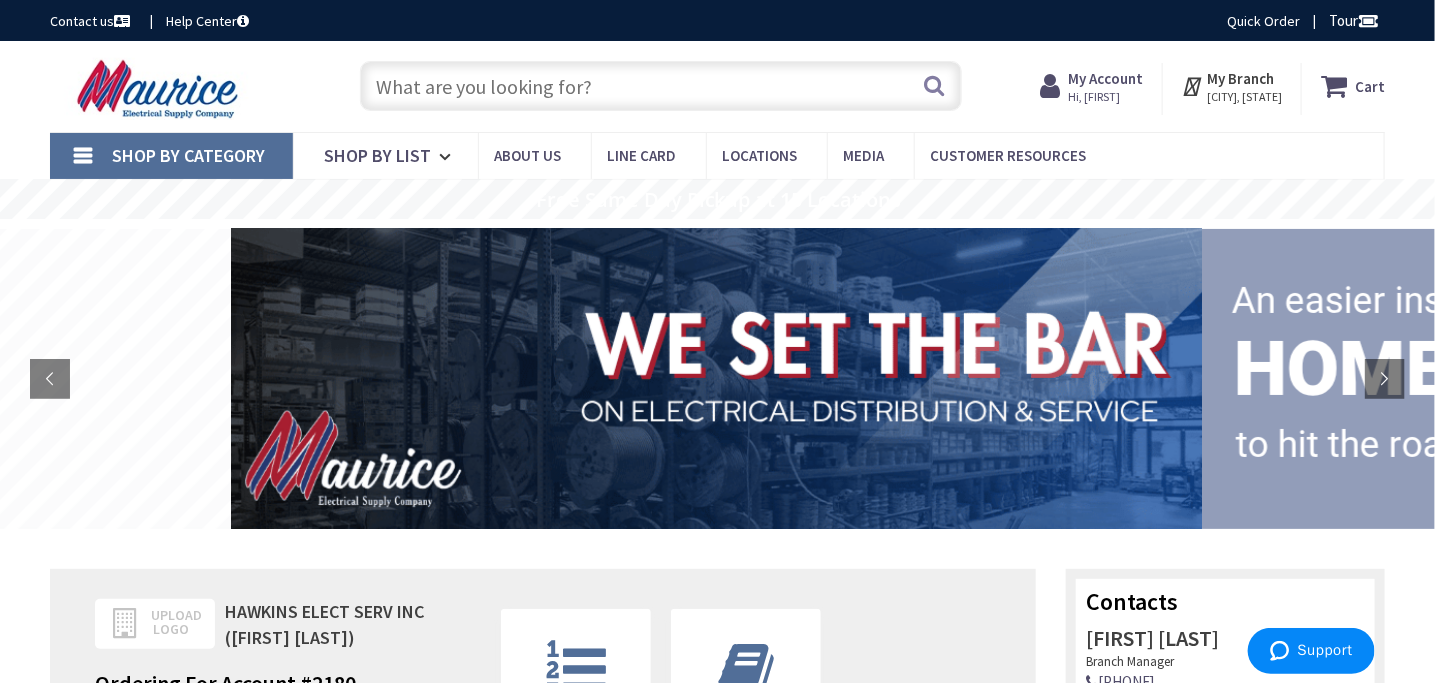 click at bounding box center [661, 86] 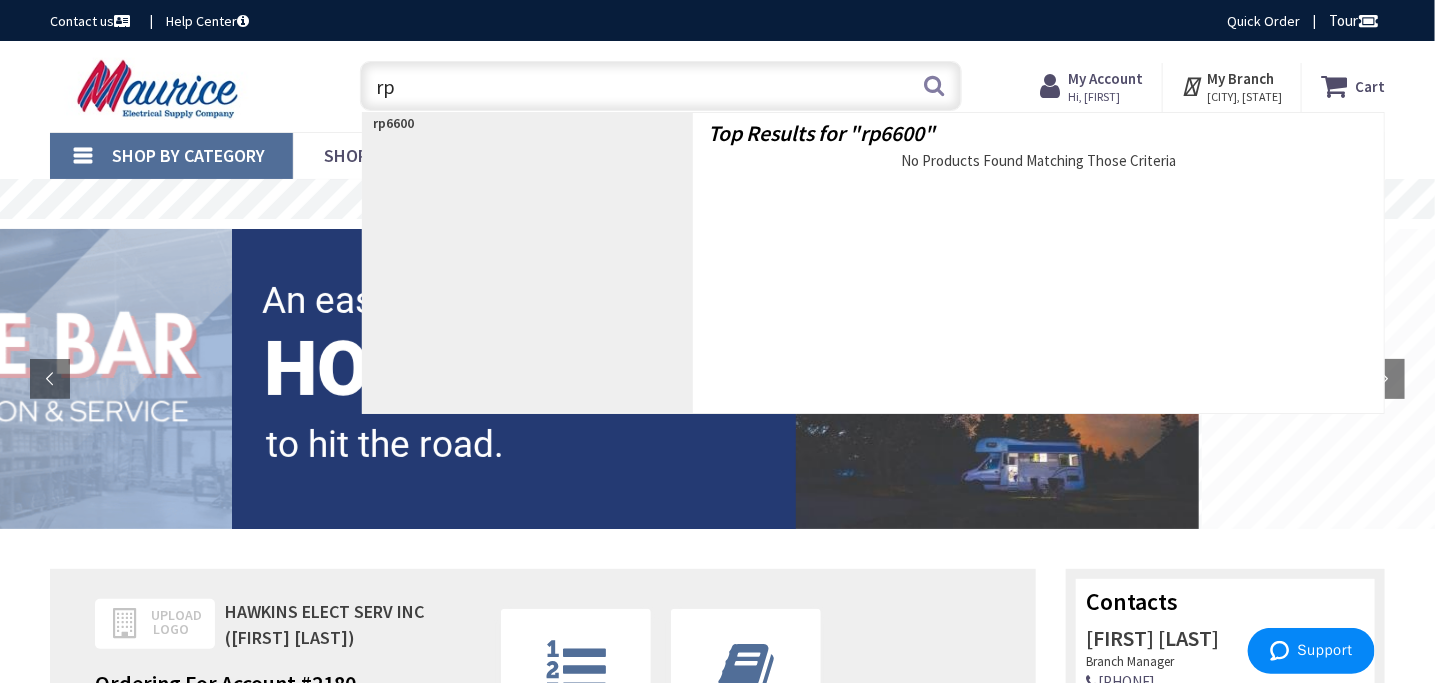 type on "r" 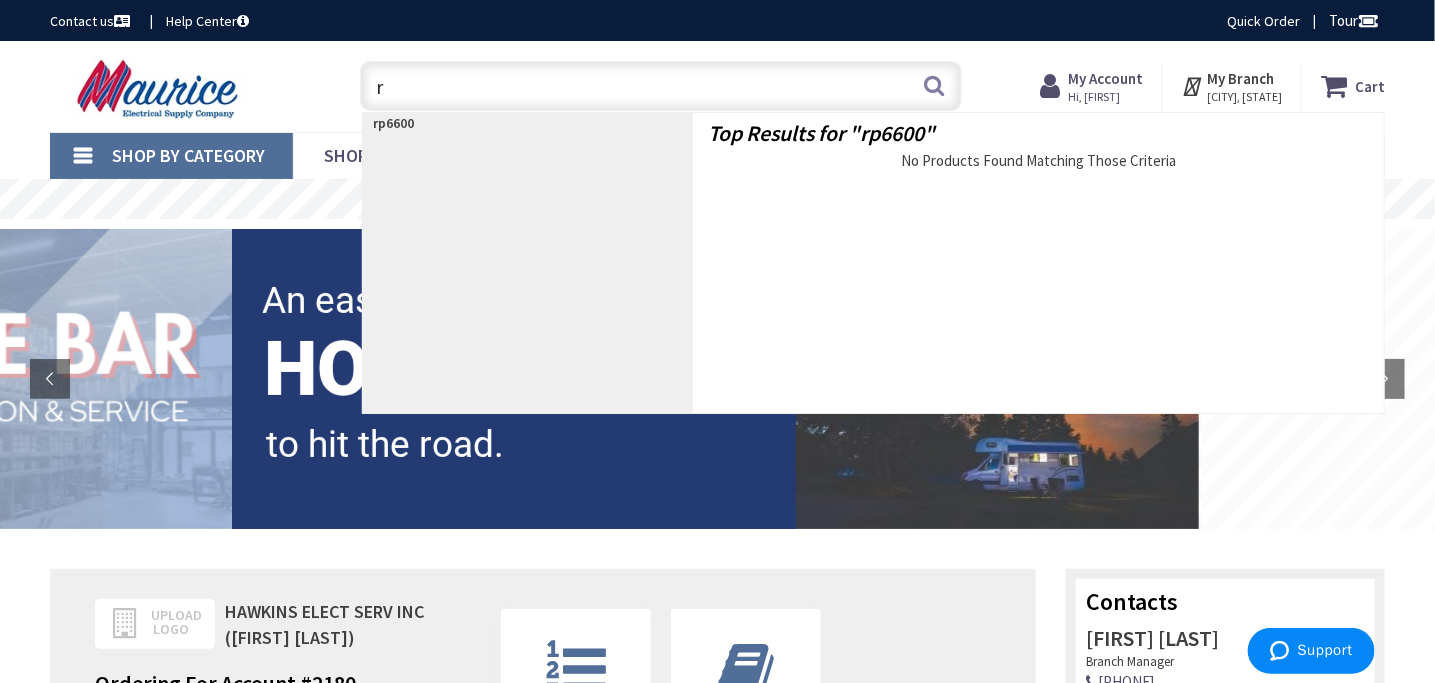 type 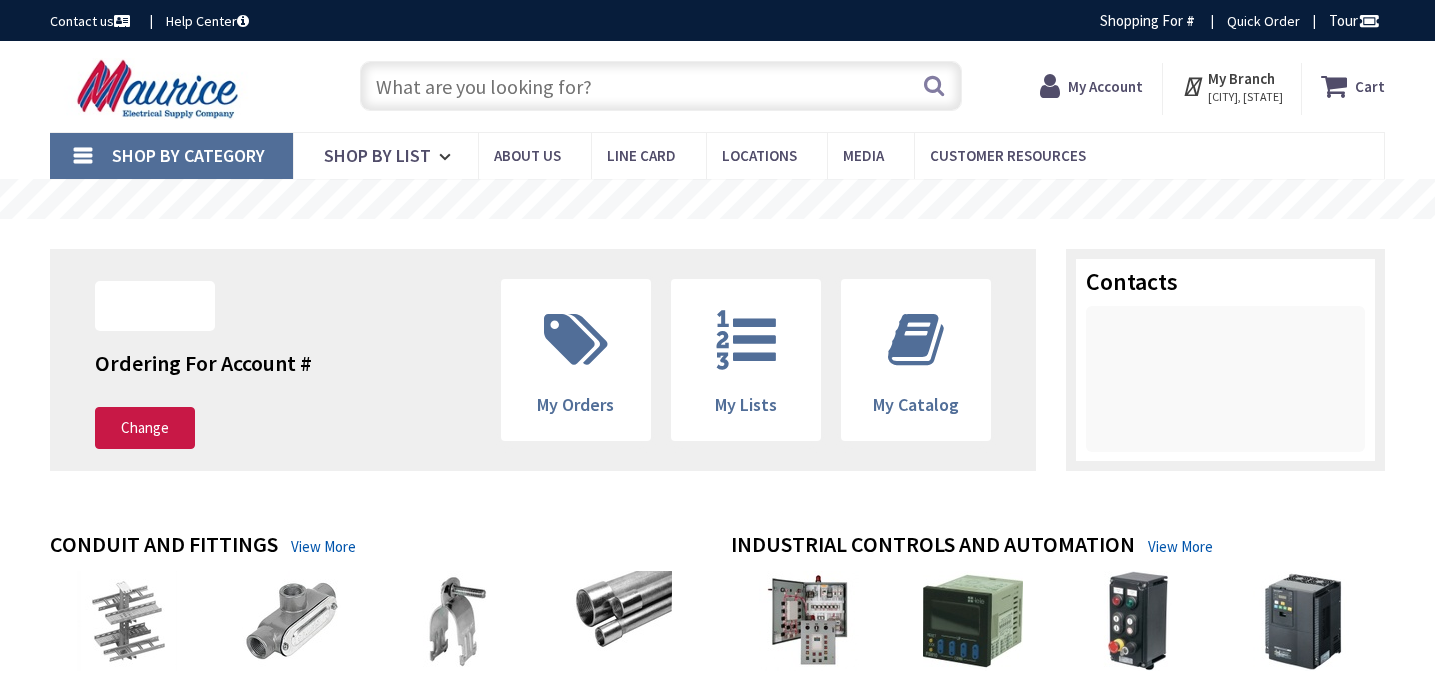 scroll, scrollTop: 0, scrollLeft: 0, axis: both 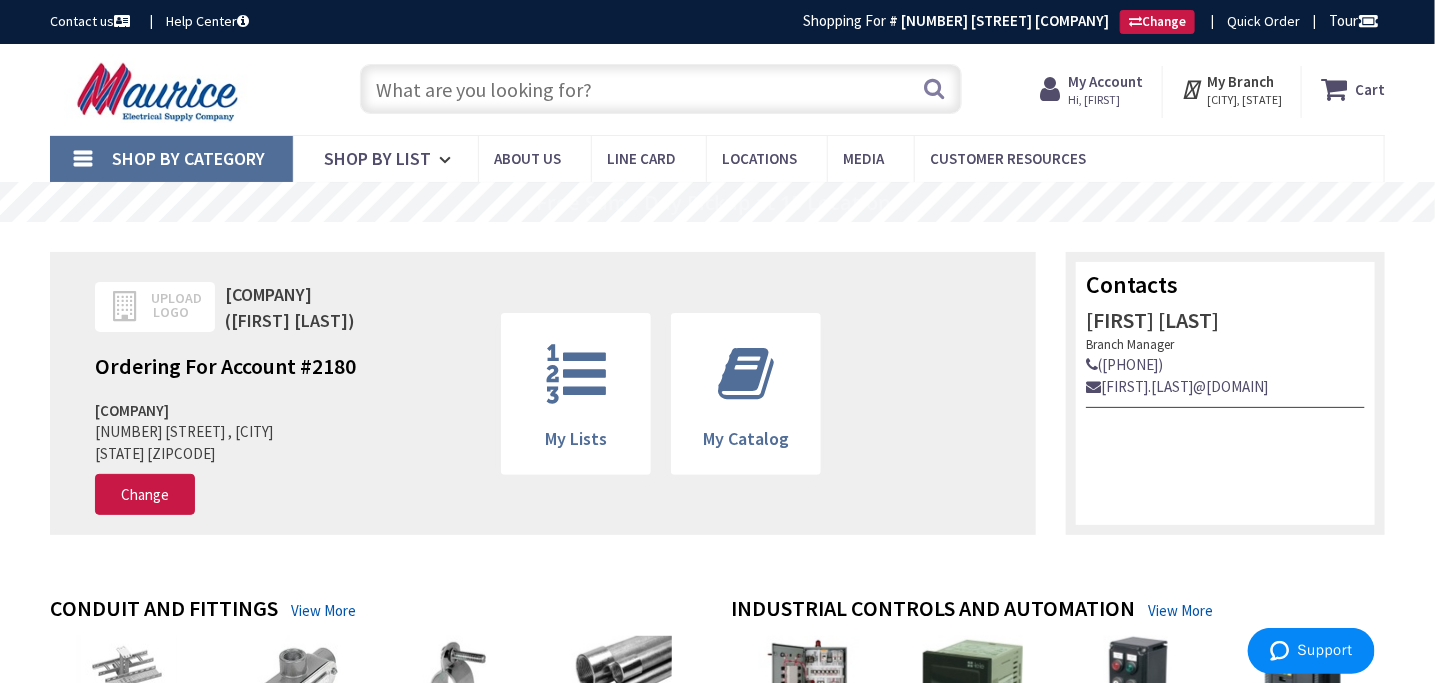 click at bounding box center (661, 89) 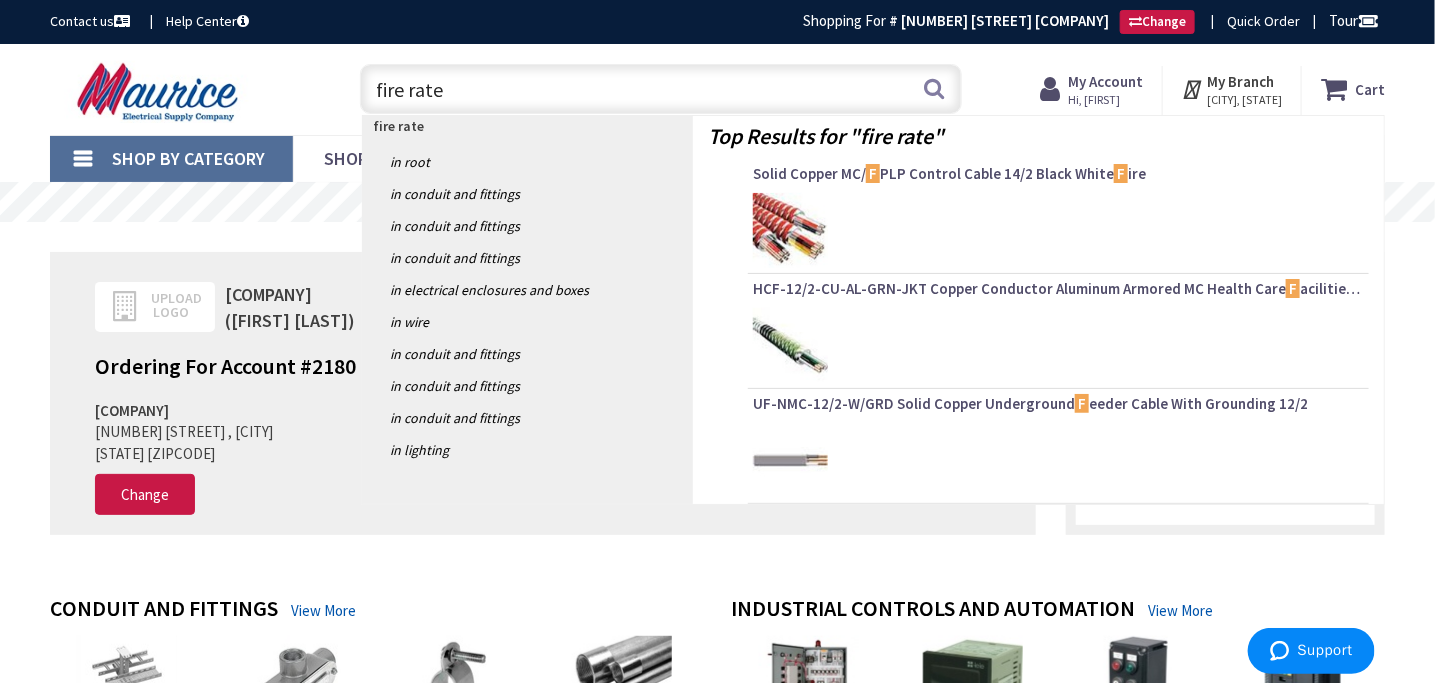 type on "fire rated" 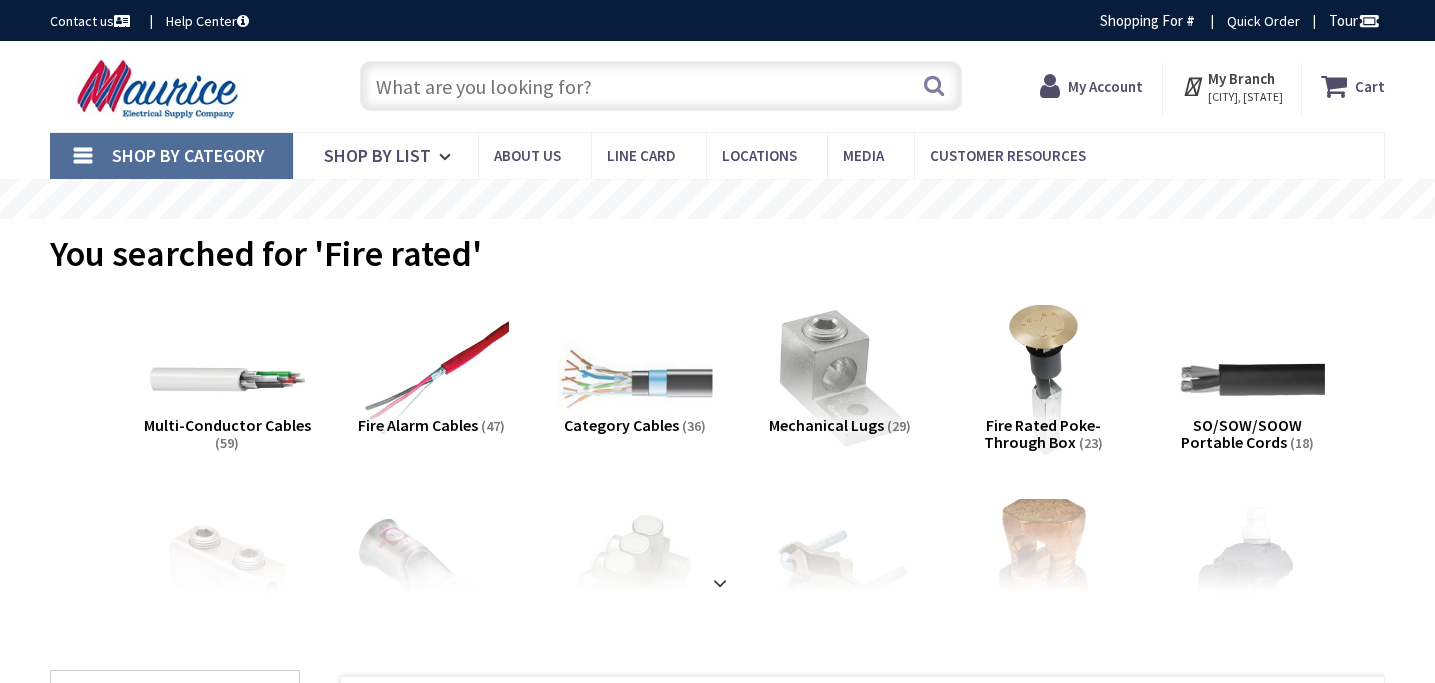 scroll, scrollTop: 0, scrollLeft: 0, axis: both 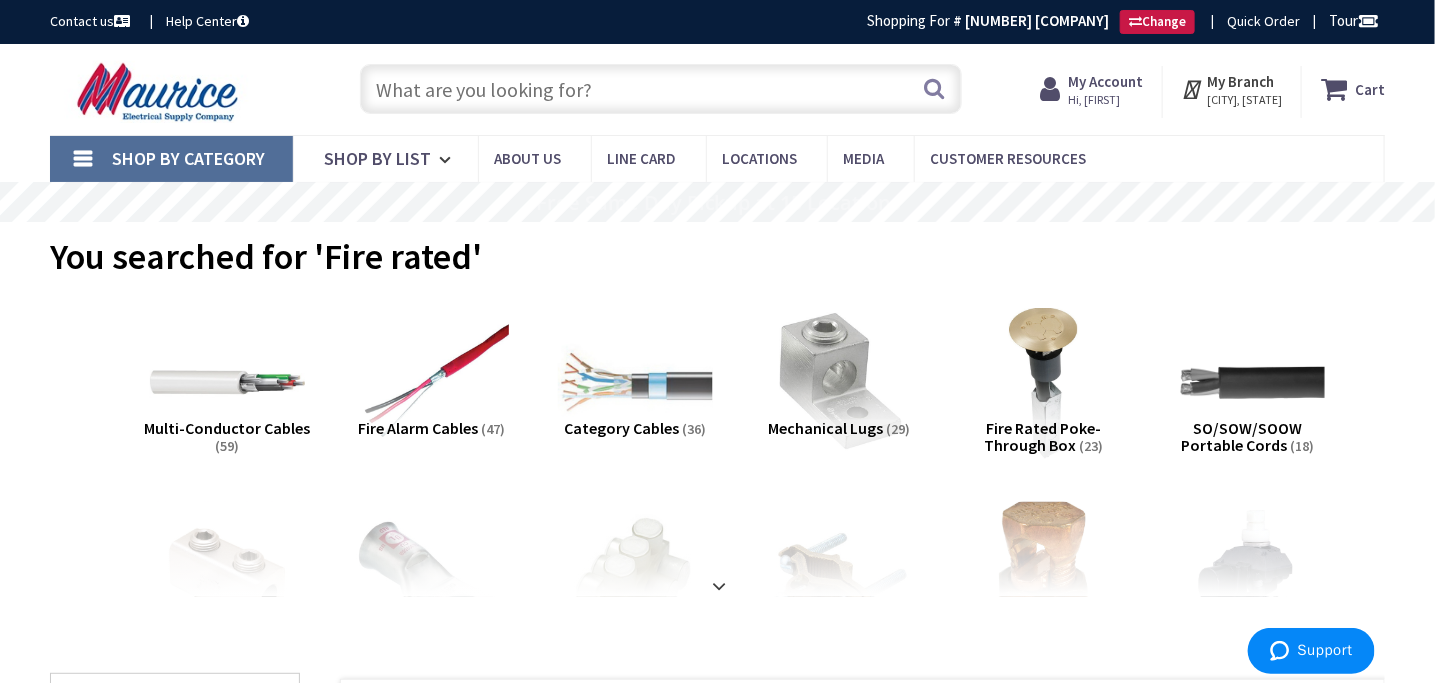 click on "Multi-Conductor Cables
(59)" at bounding box center (227, 394) 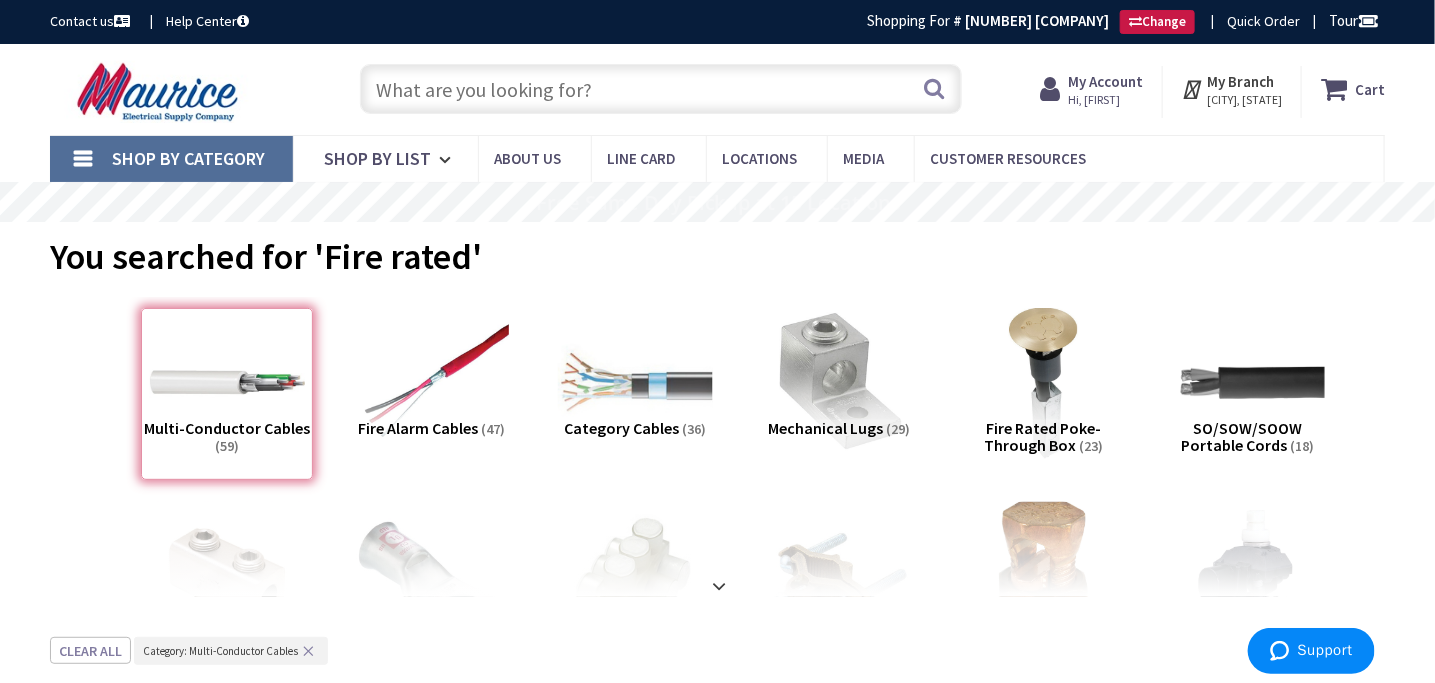 scroll, scrollTop: 636, scrollLeft: 0, axis: vertical 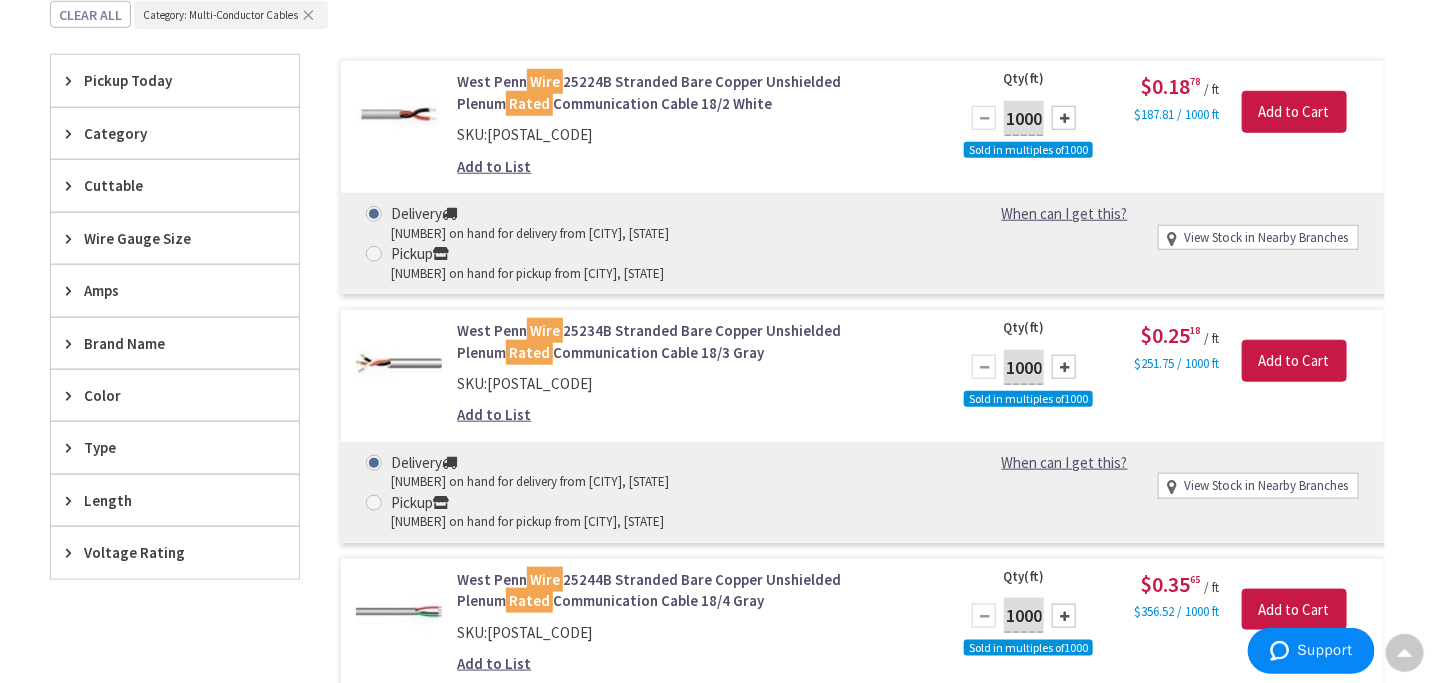 click on "Wire Gauge Size" at bounding box center [165, 238] 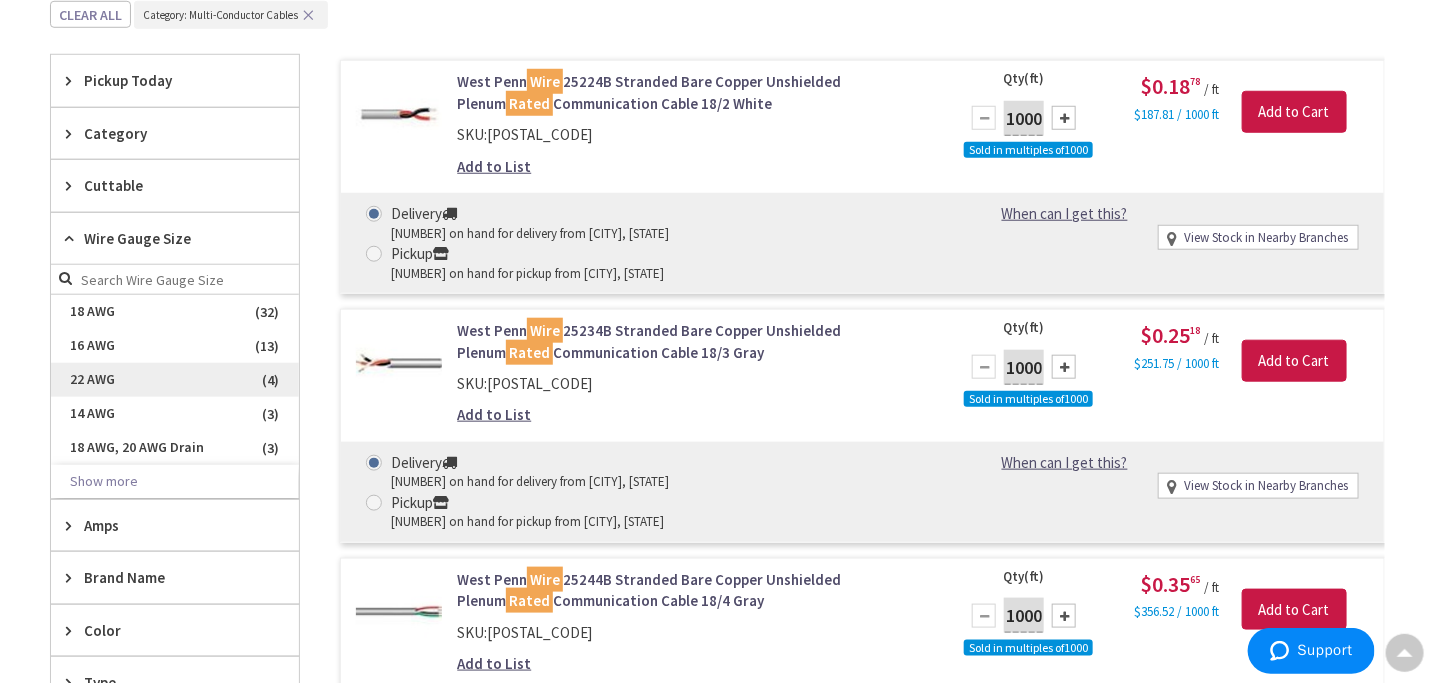 click on "22 AWG" at bounding box center (175, 380) 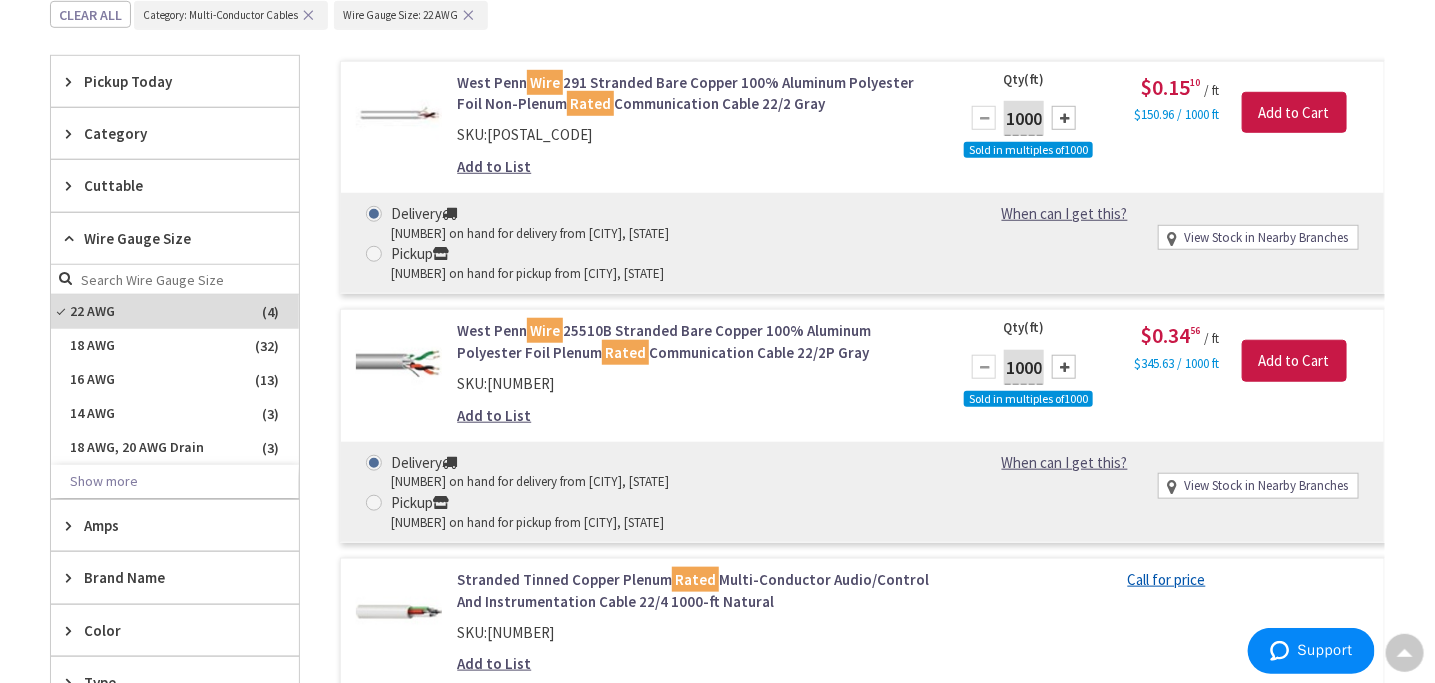 click on "Wire Gauge Size" at bounding box center (175, 239) 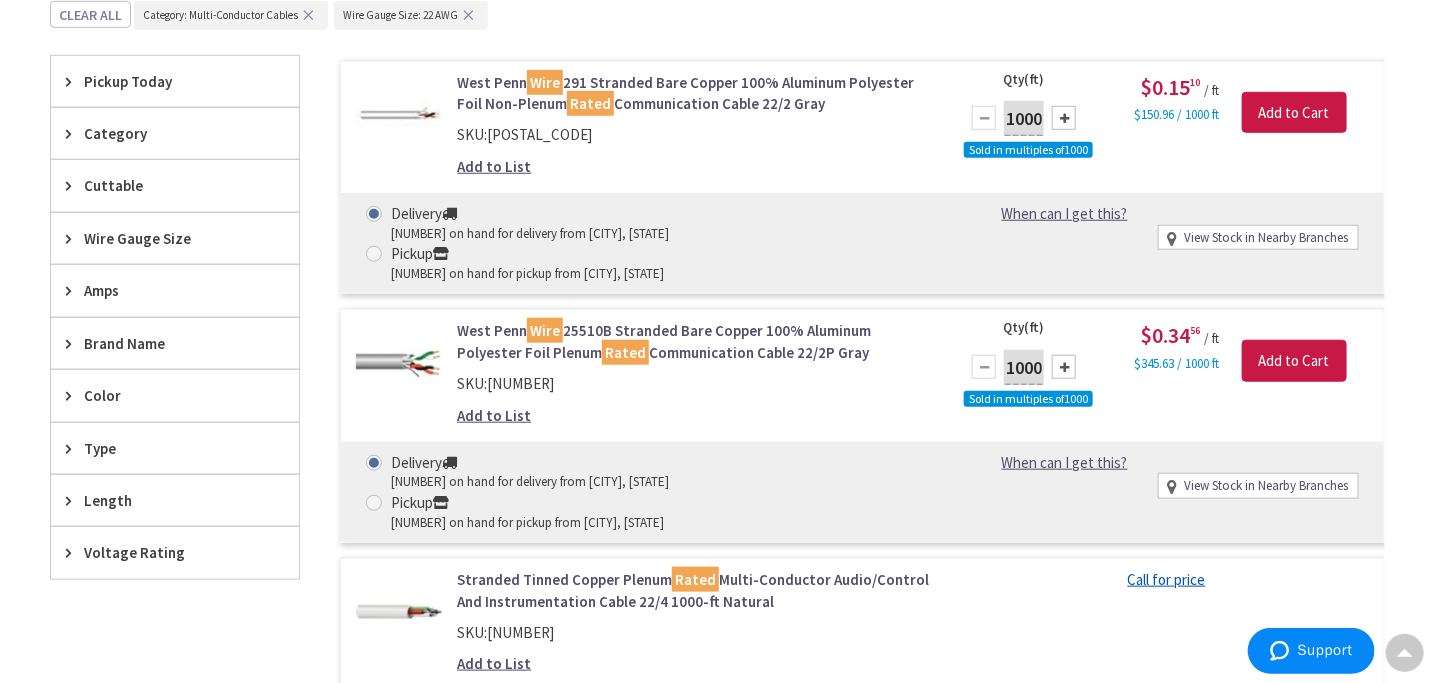 click on "Type" at bounding box center (165, 448) 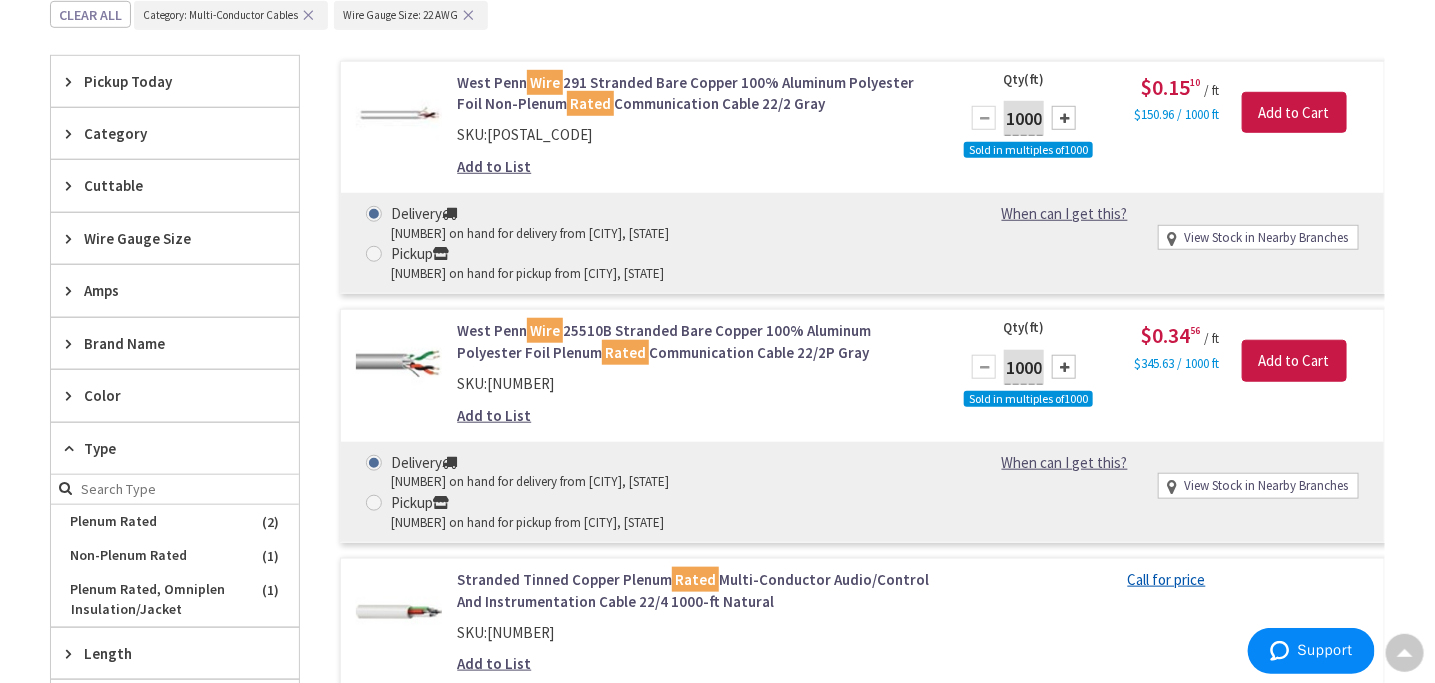 click on "Type" at bounding box center (165, 448) 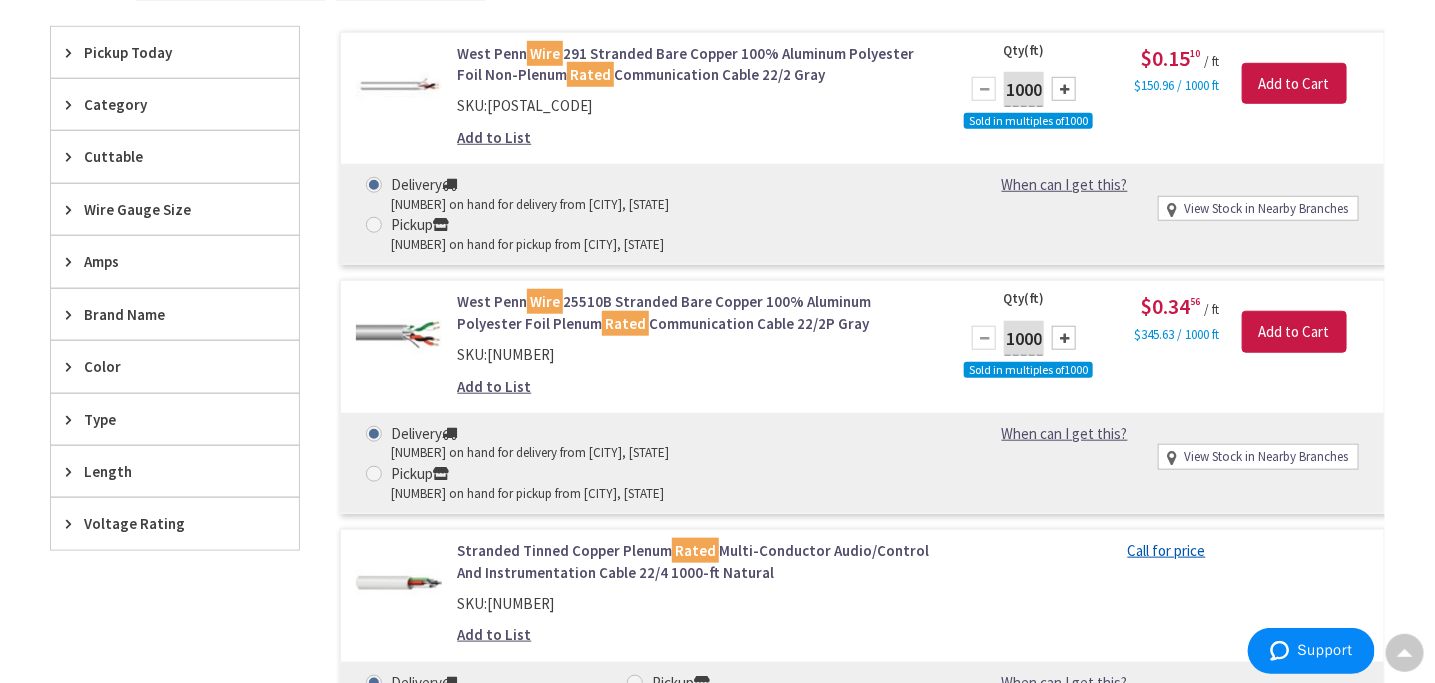 scroll, scrollTop: 540, scrollLeft: 0, axis: vertical 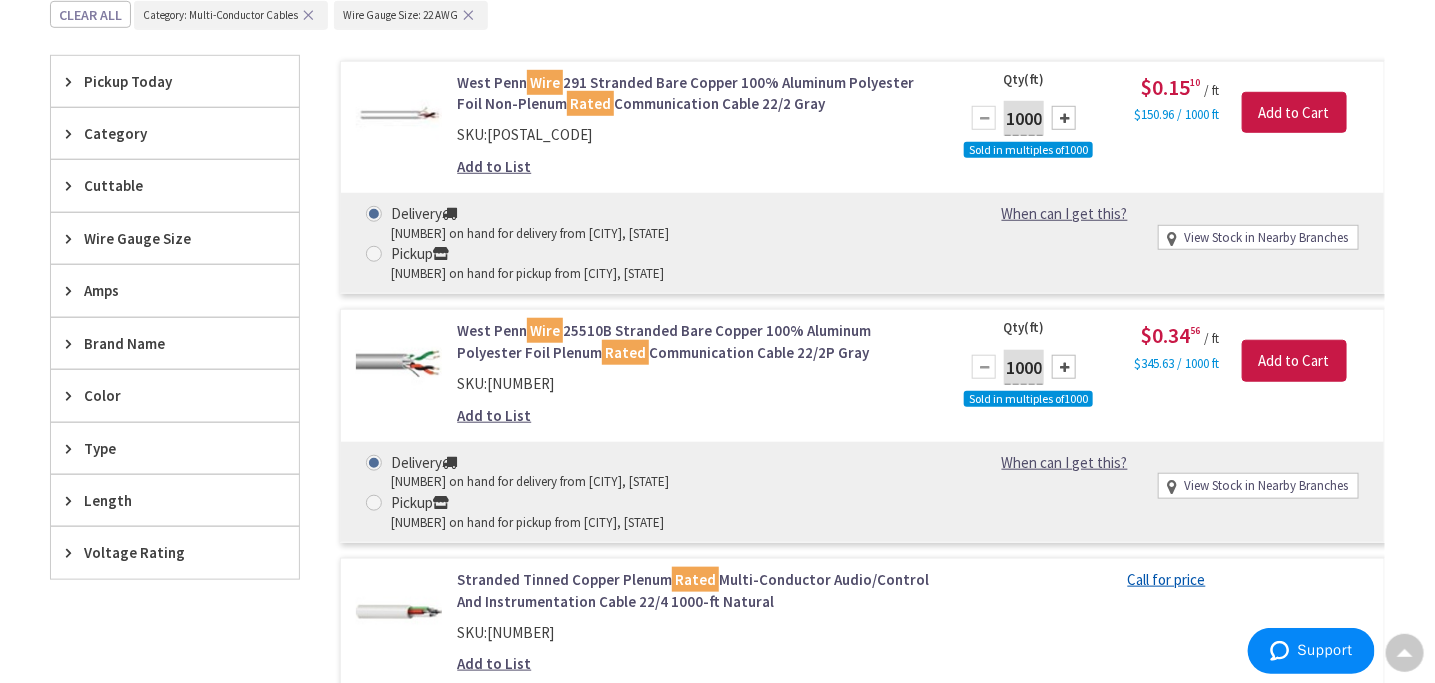 click on "Wire Gauge Size" at bounding box center [165, 238] 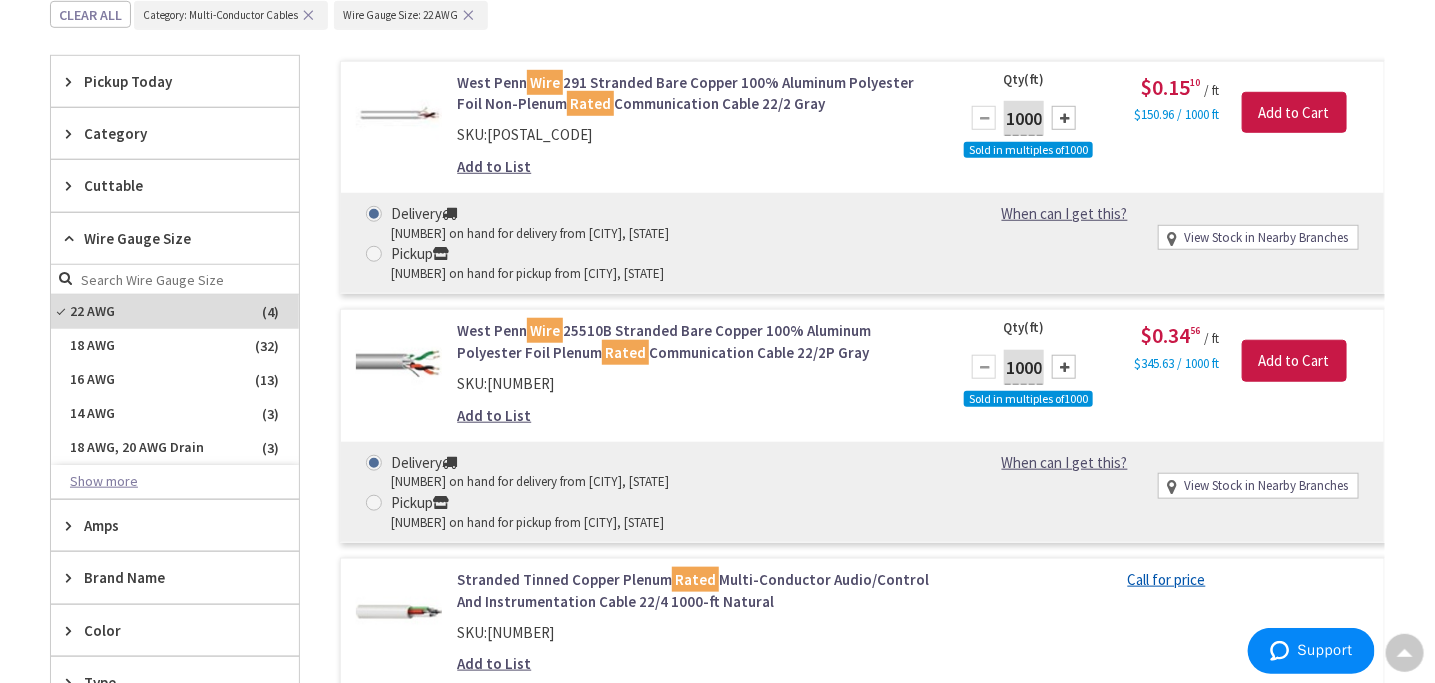 click on "Show more" at bounding box center [175, 482] 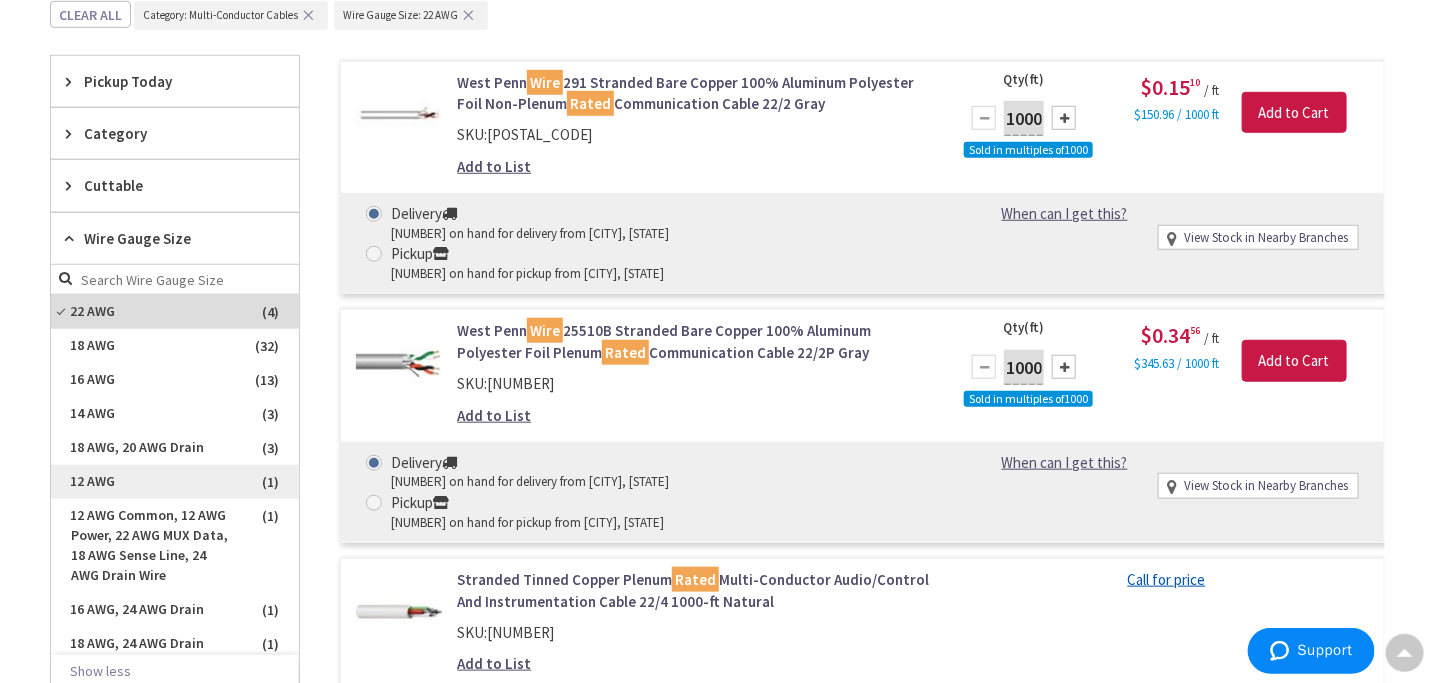 scroll, scrollTop: 0, scrollLeft: 0, axis: both 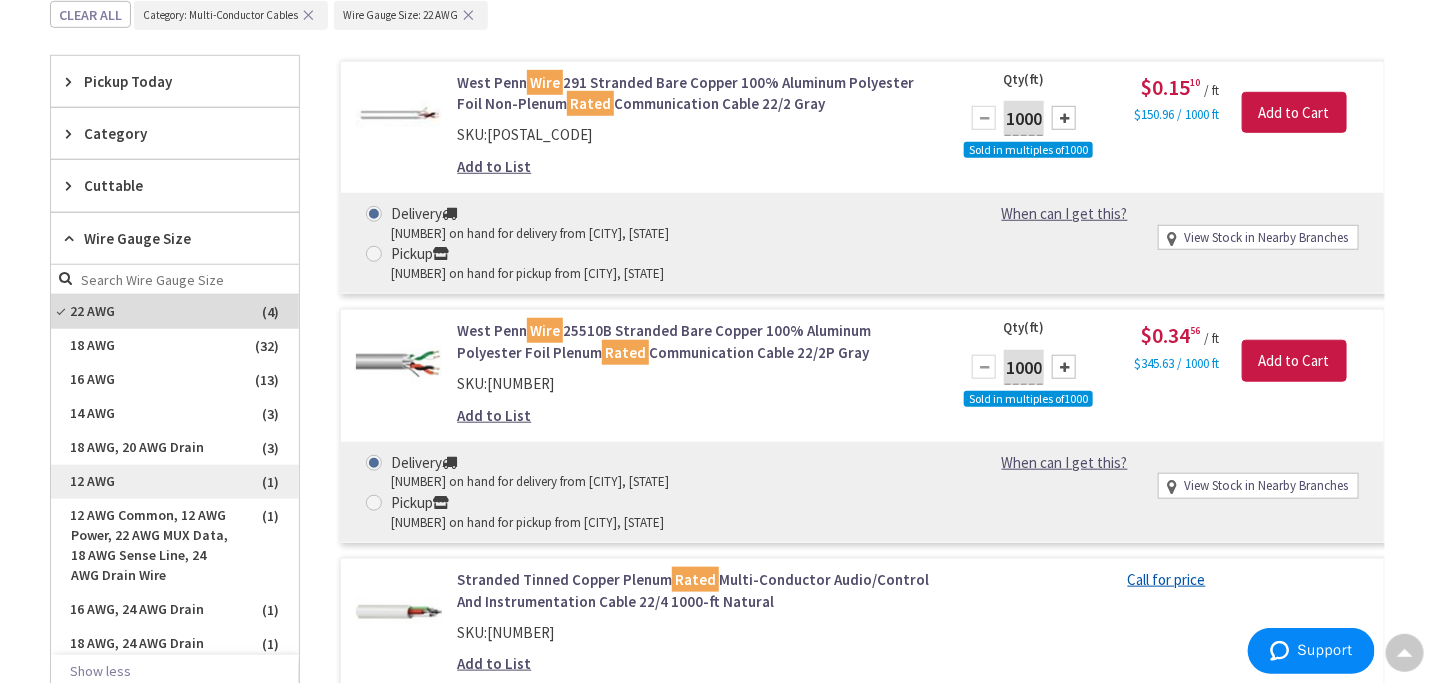 type 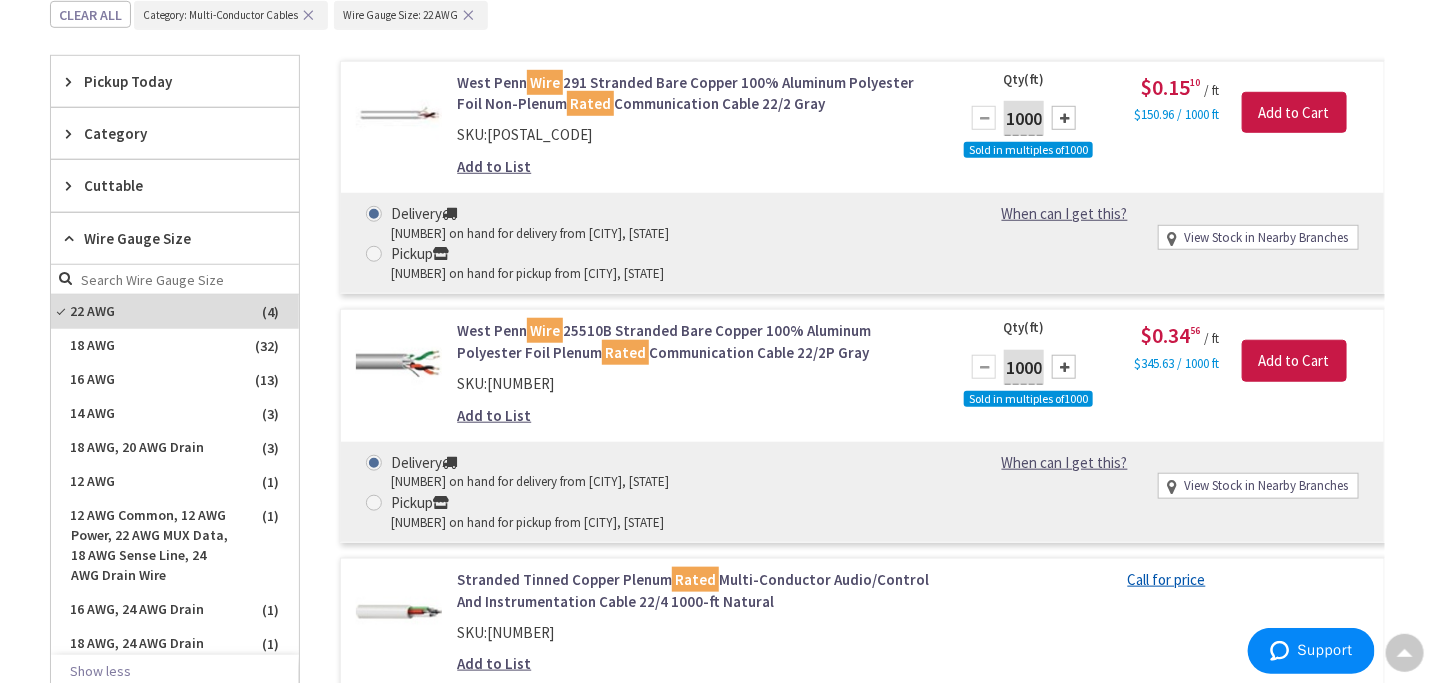 click on "West Penn  Wire  25510B Stranded Bare Copper 100% Aluminum Polyester Foil Plenum  Rated  Communication Cable 22/2P Gray" at bounding box center [695, 341] 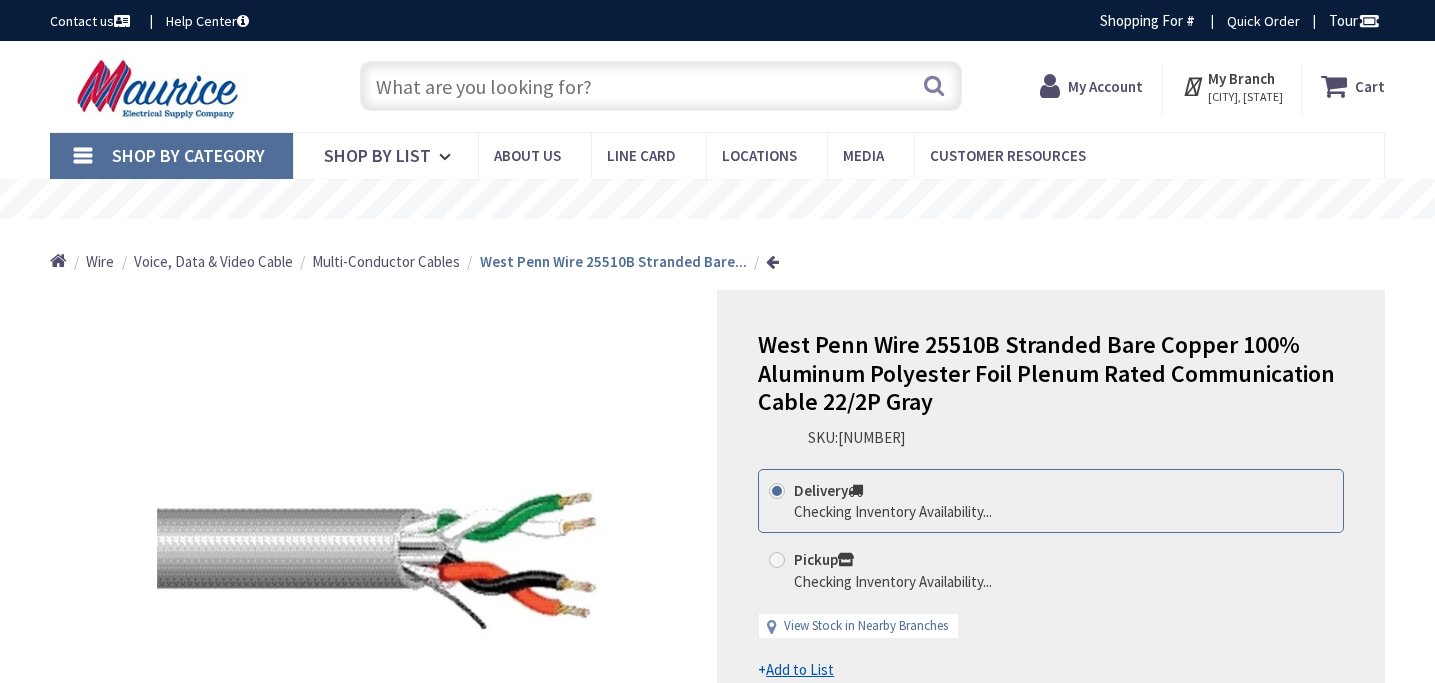 scroll, scrollTop: 0, scrollLeft: 0, axis: both 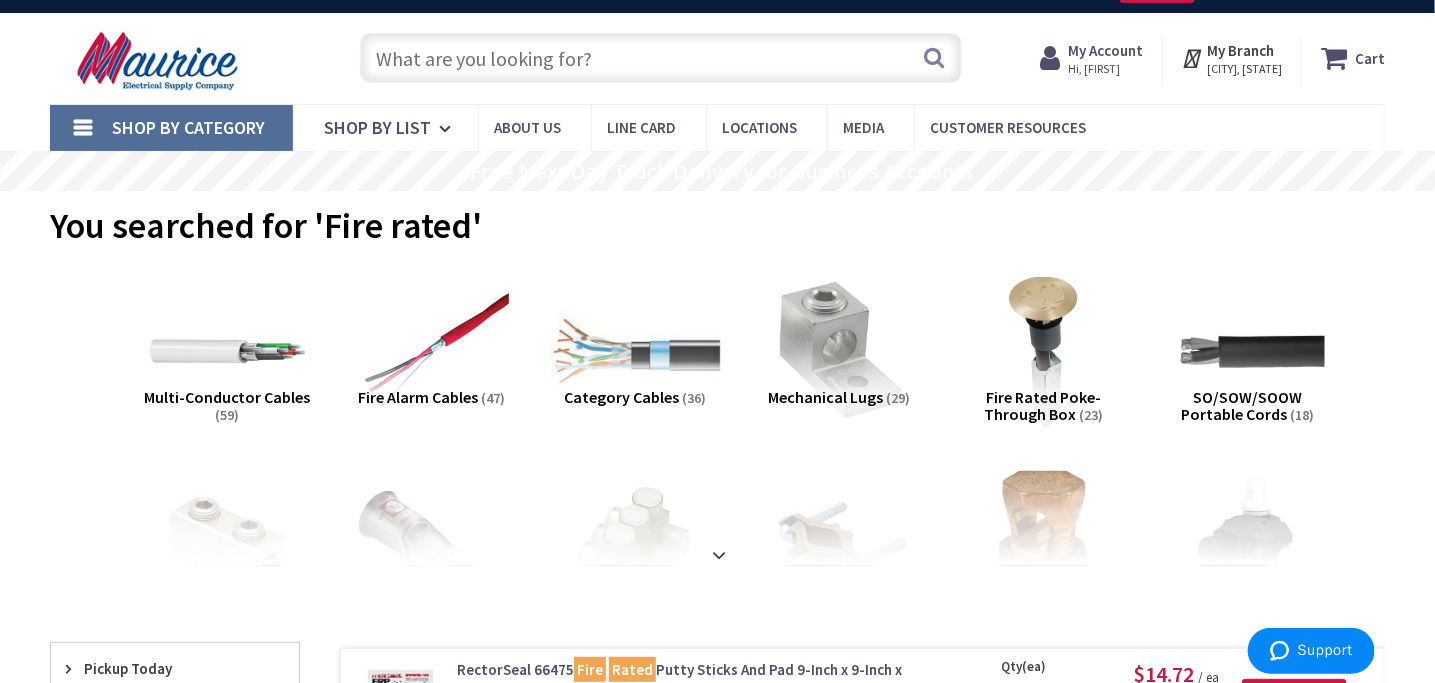 click at bounding box center [635, 351] 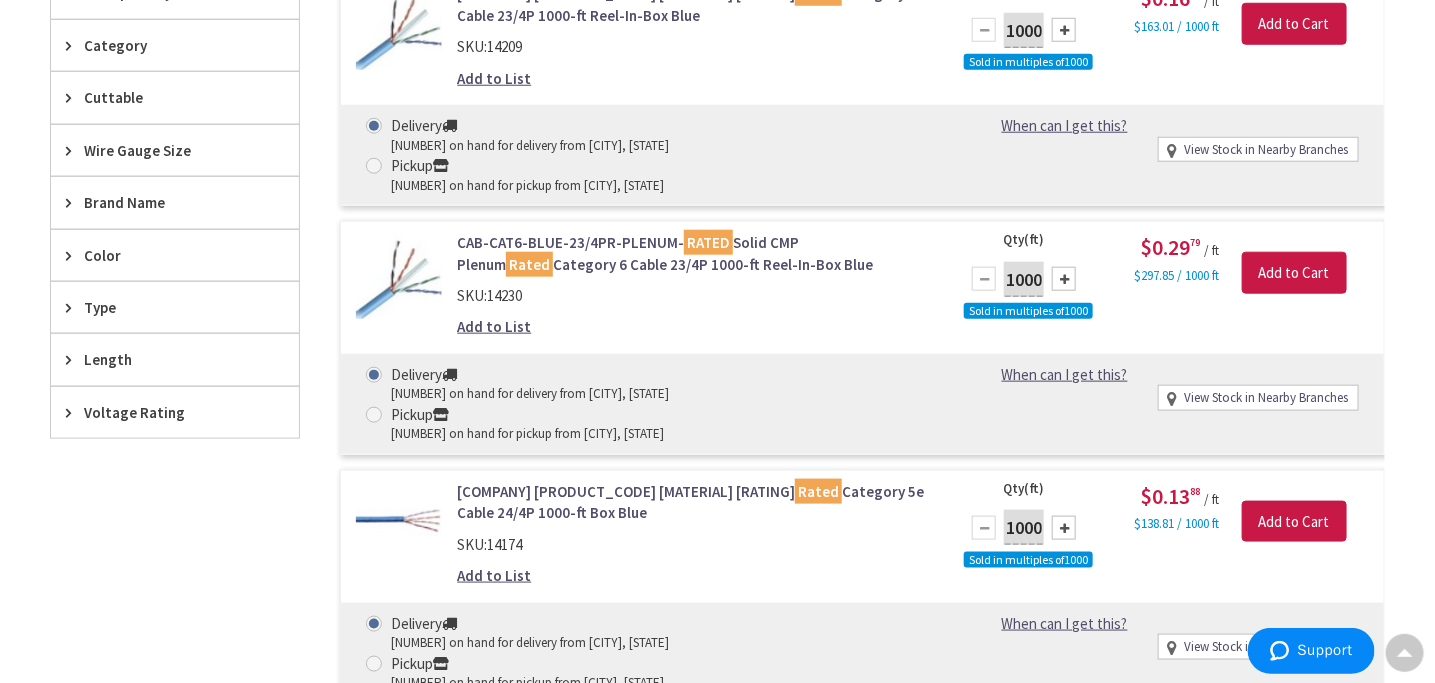 scroll, scrollTop: 0, scrollLeft: 0, axis: both 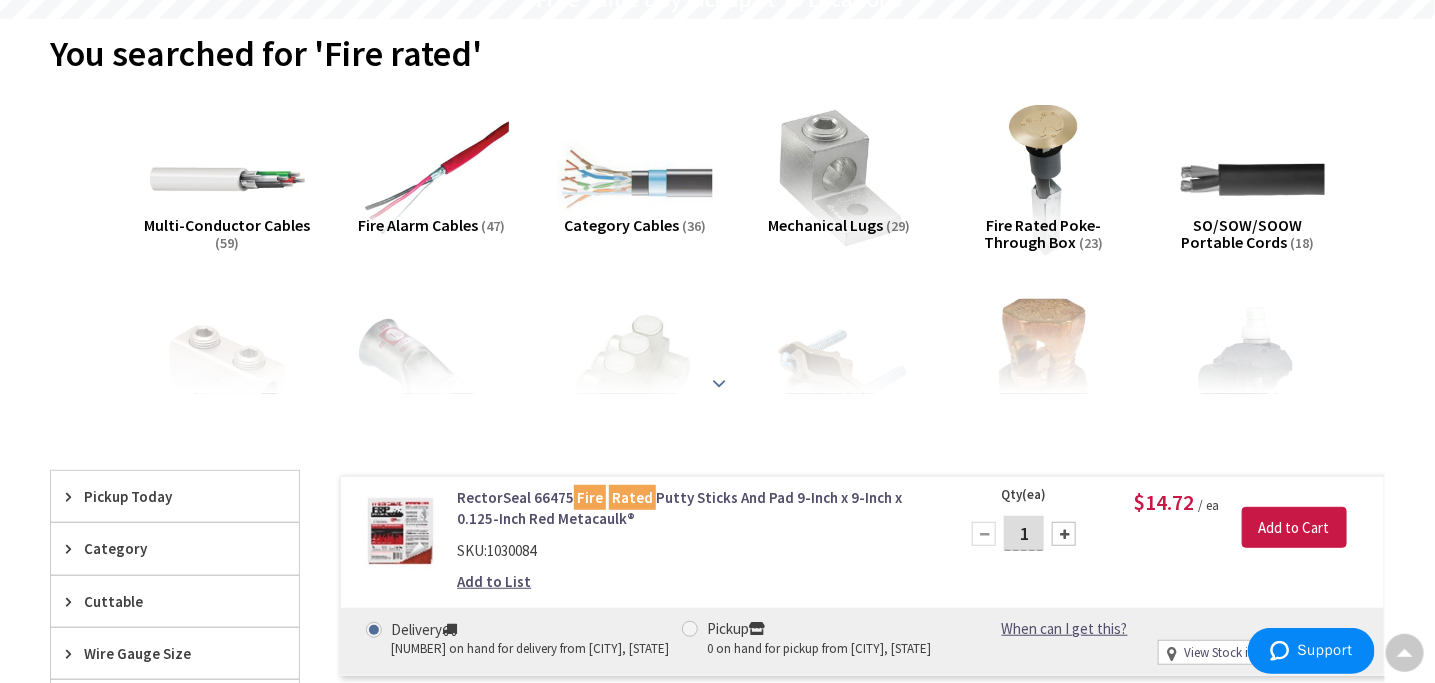click at bounding box center (720, 383) 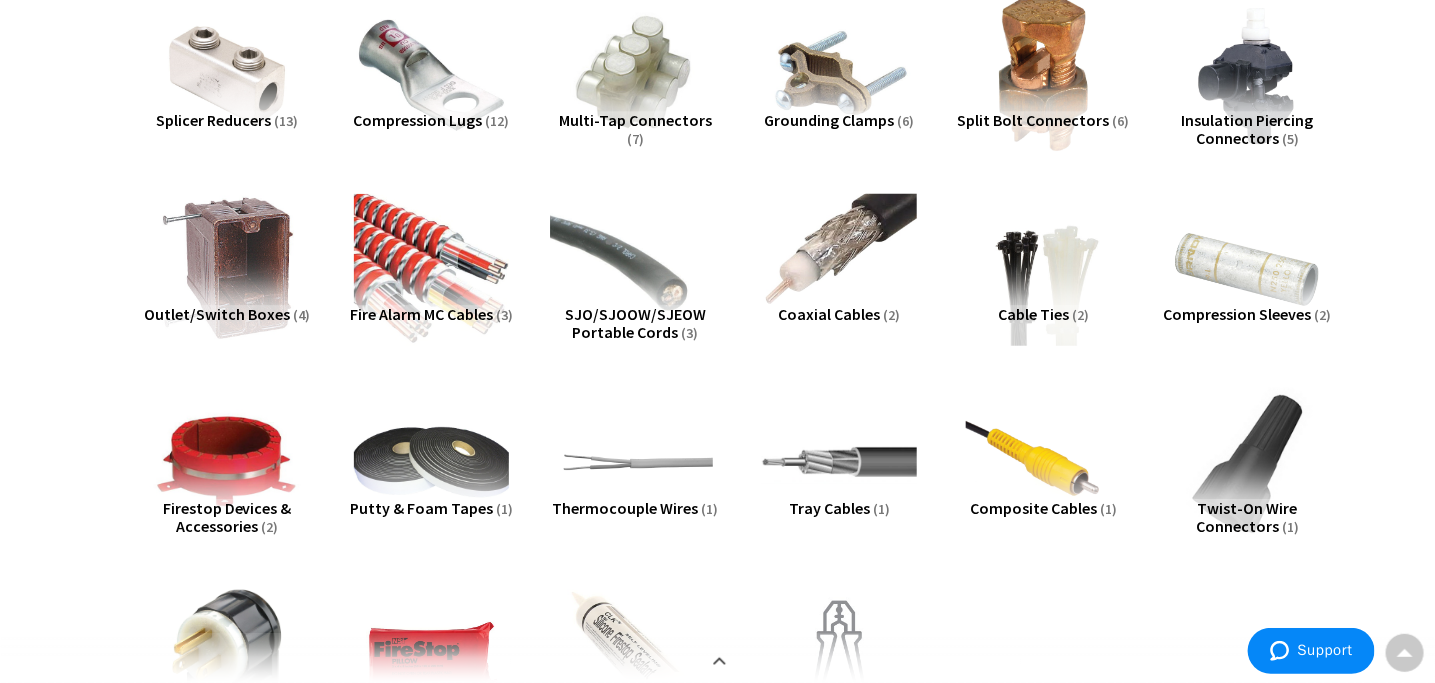 scroll, scrollTop: 102, scrollLeft: 0, axis: vertical 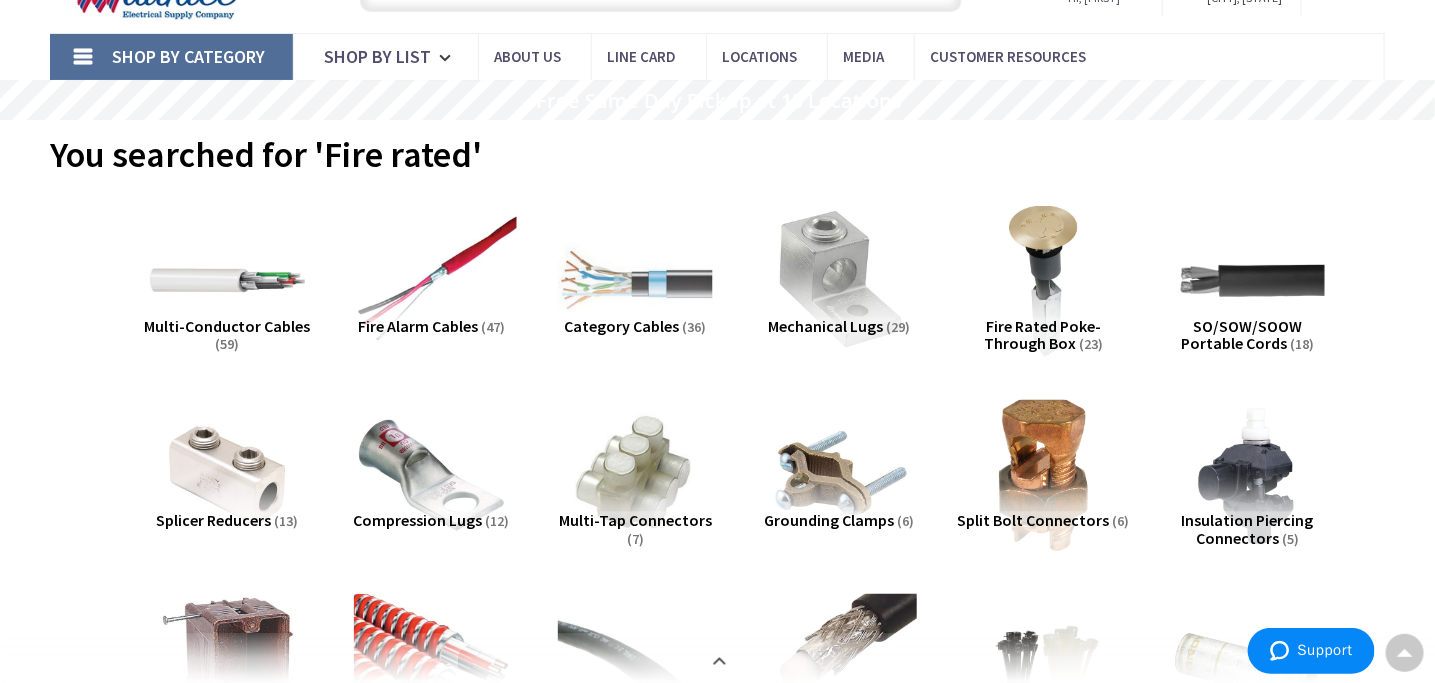 click at bounding box center (431, 280) 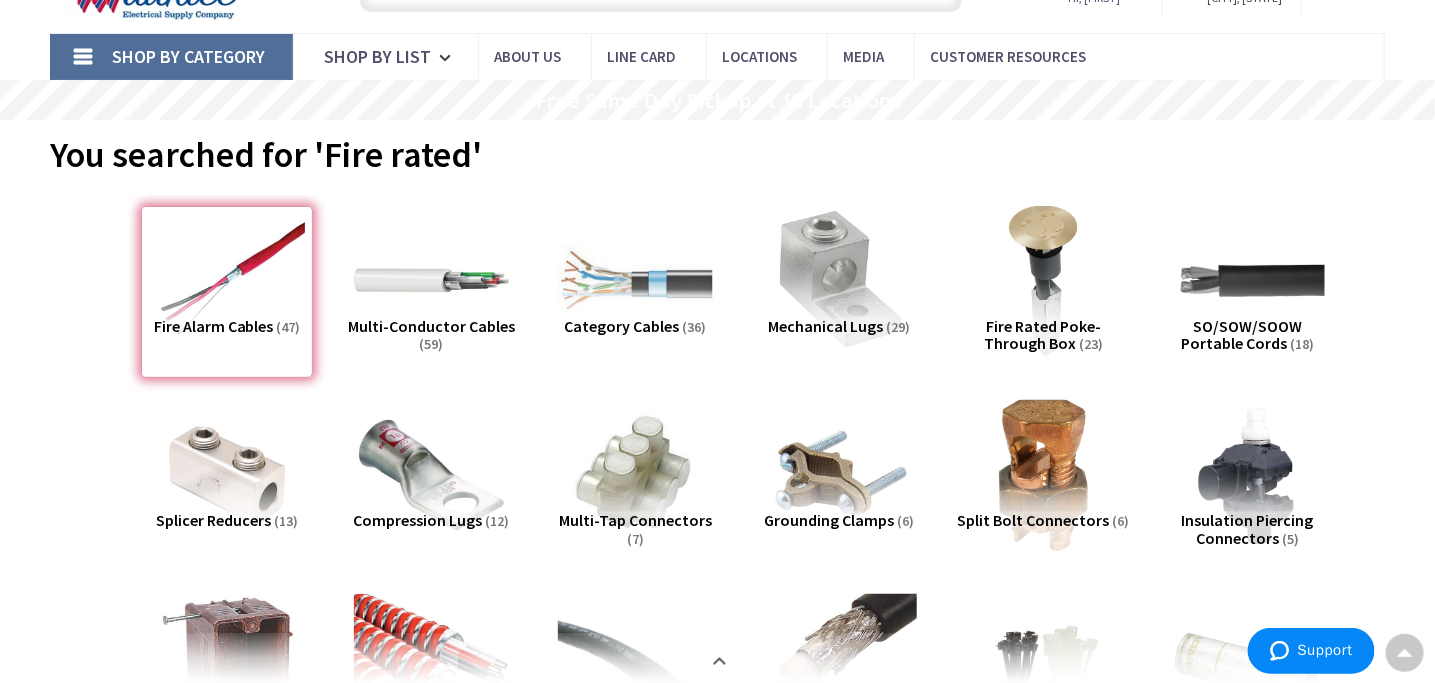 scroll, scrollTop: 1316, scrollLeft: 0, axis: vertical 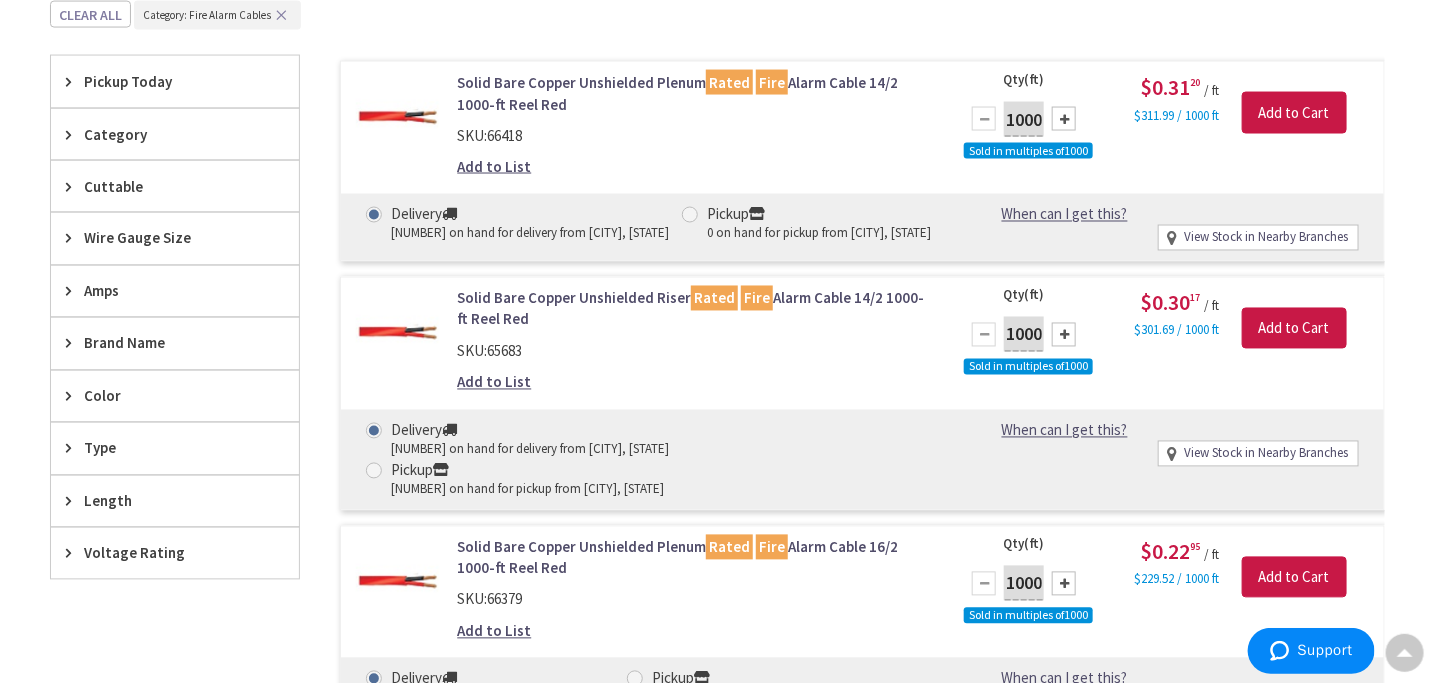 click on "Wire Gauge Size" at bounding box center [165, 238] 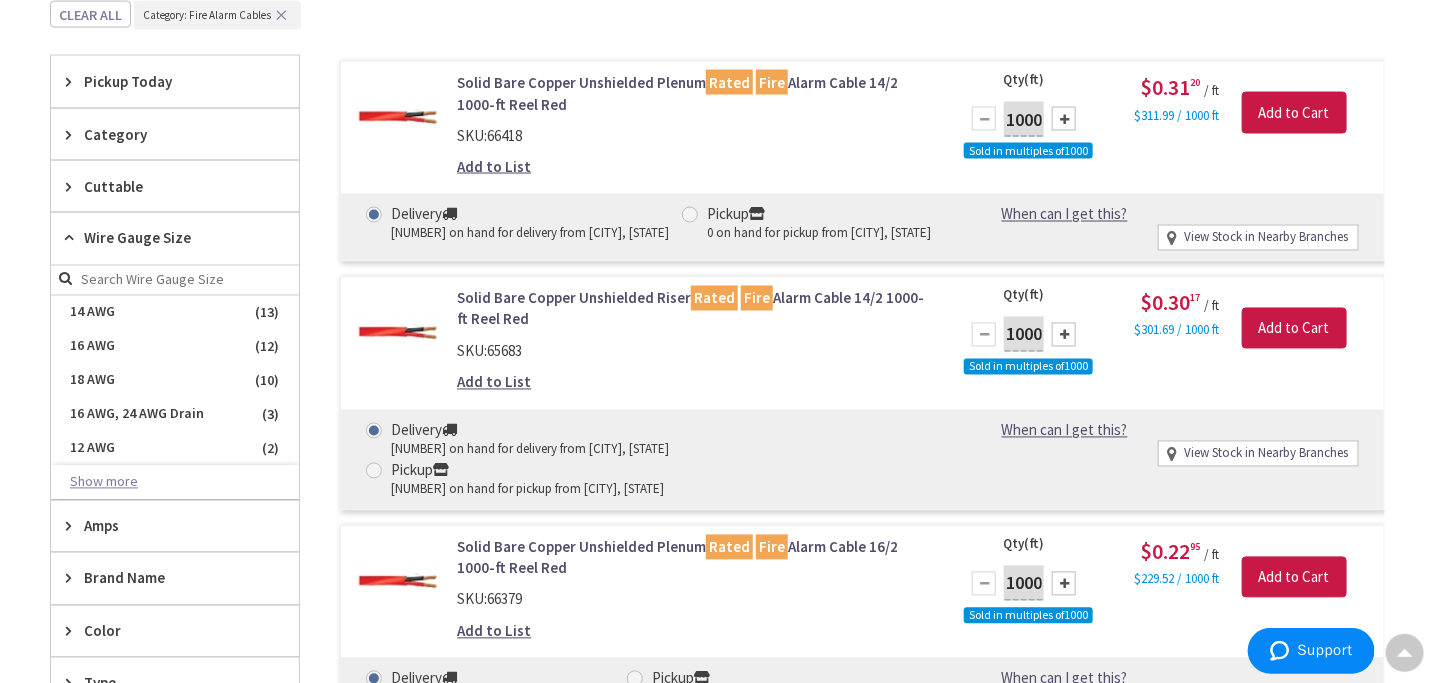 click on "Show more" at bounding box center [175, 483] 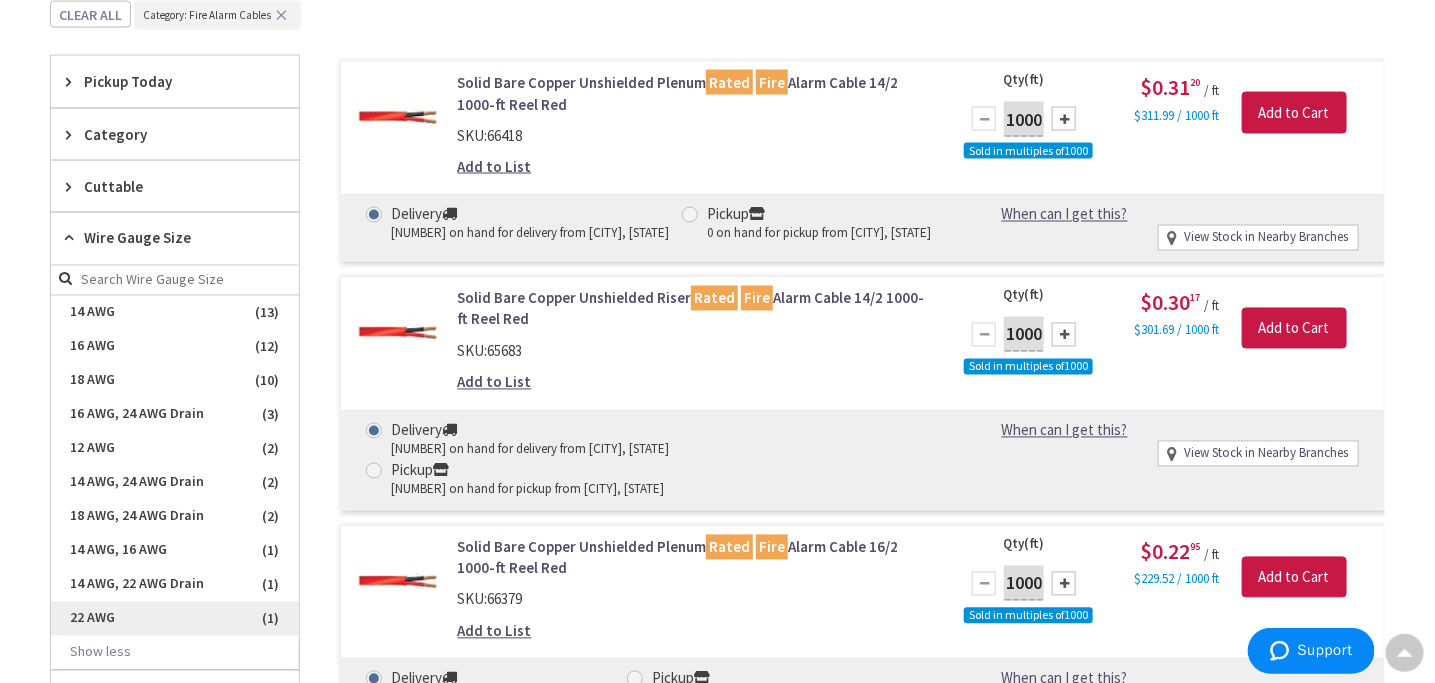 click on "22 AWG" at bounding box center [175, 619] 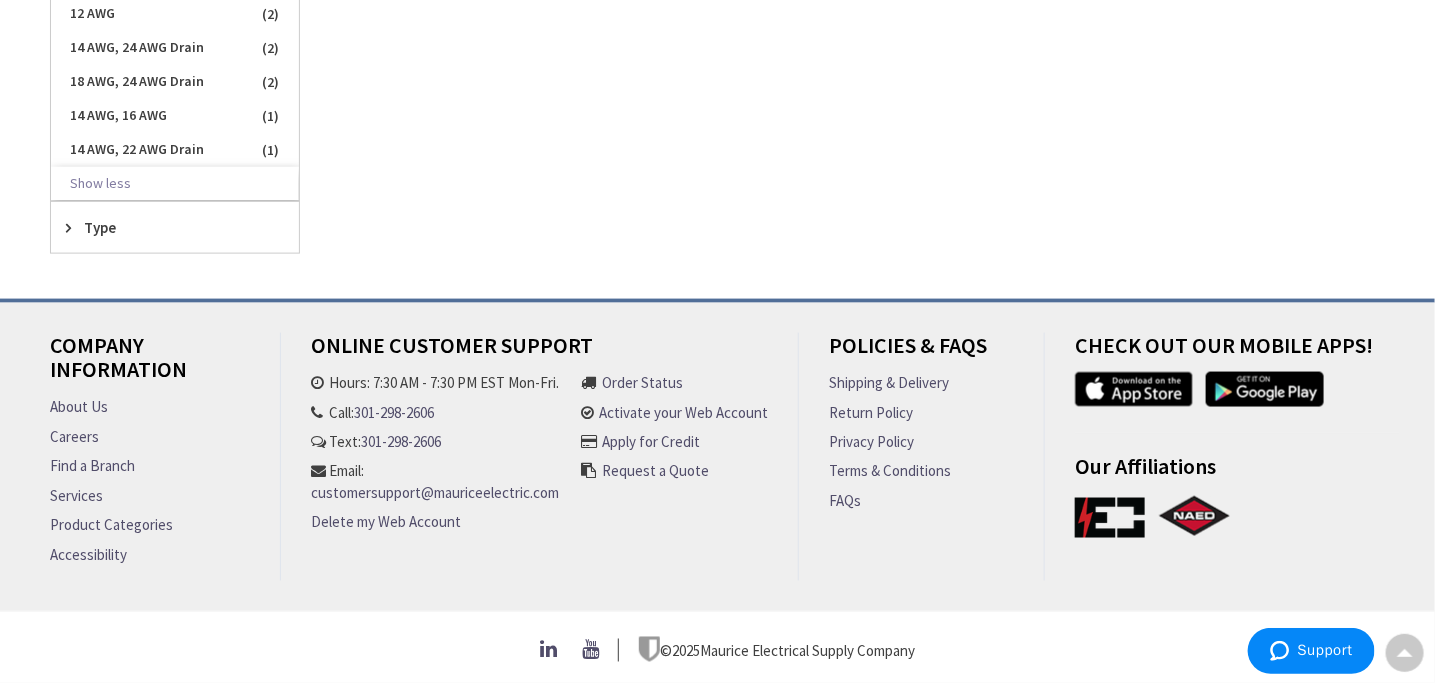 scroll, scrollTop: 540, scrollLeft: 0, axis: vertical 